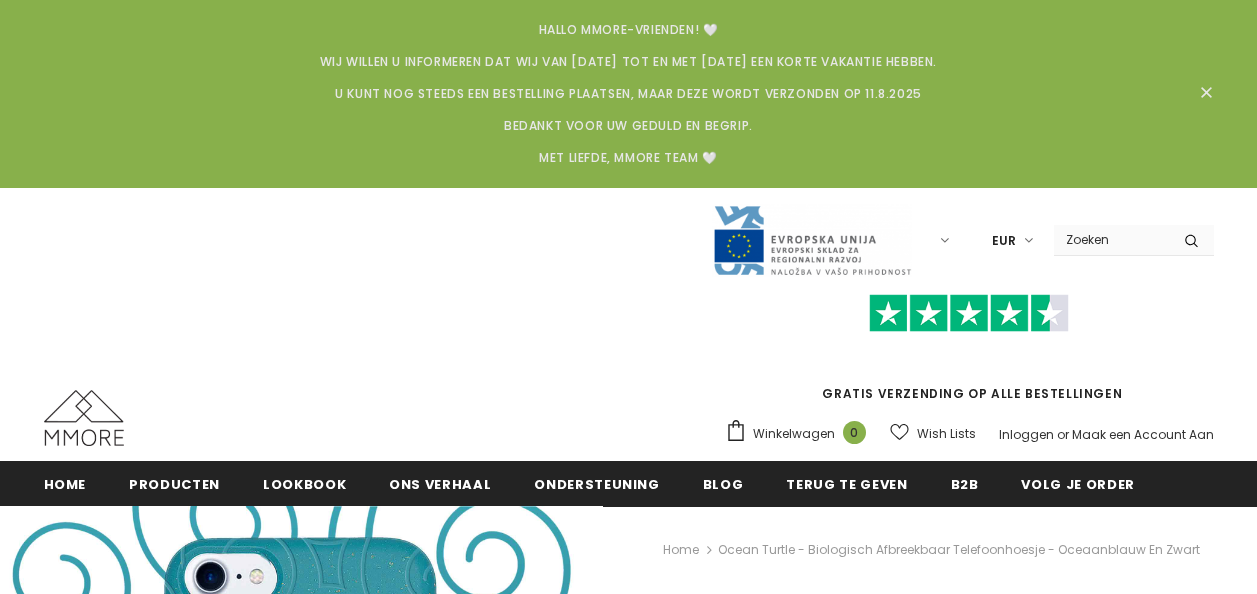 scroll, scrollTop: 0, scrollLeft: 0, axis: both 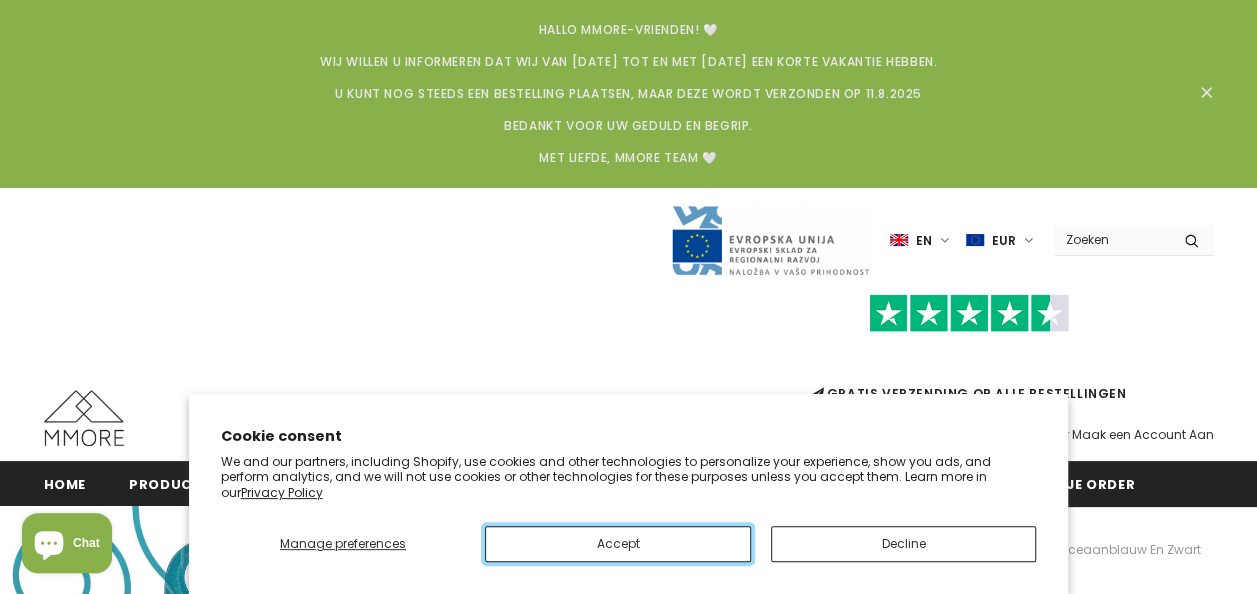 click on "Accept" at bounding box center [618, 544] 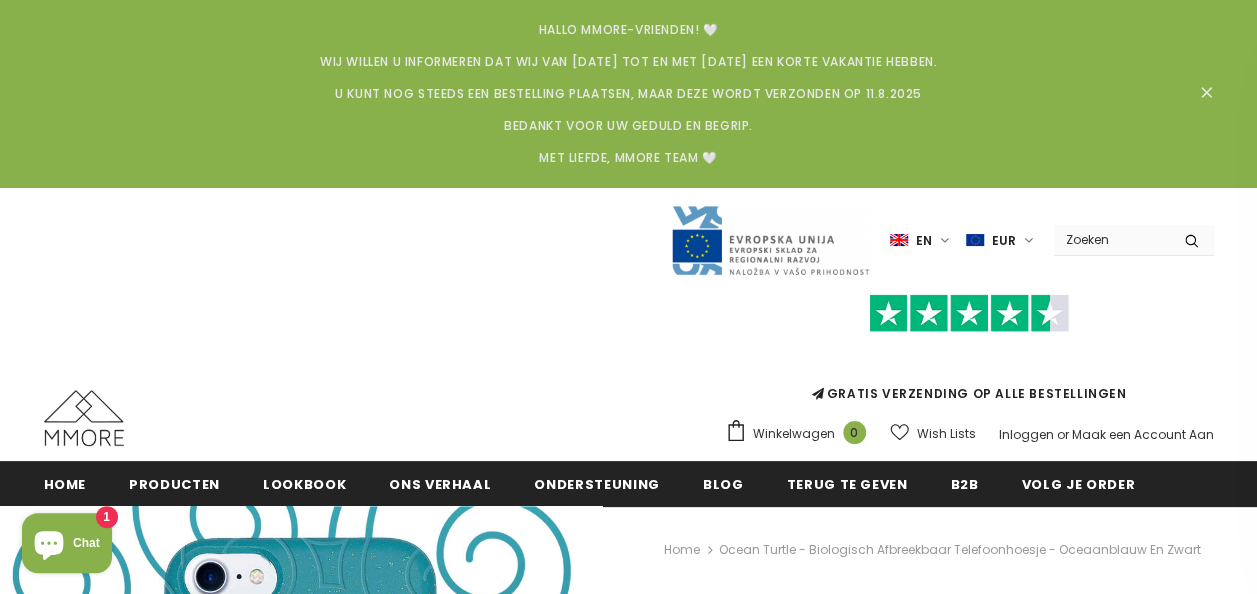 click 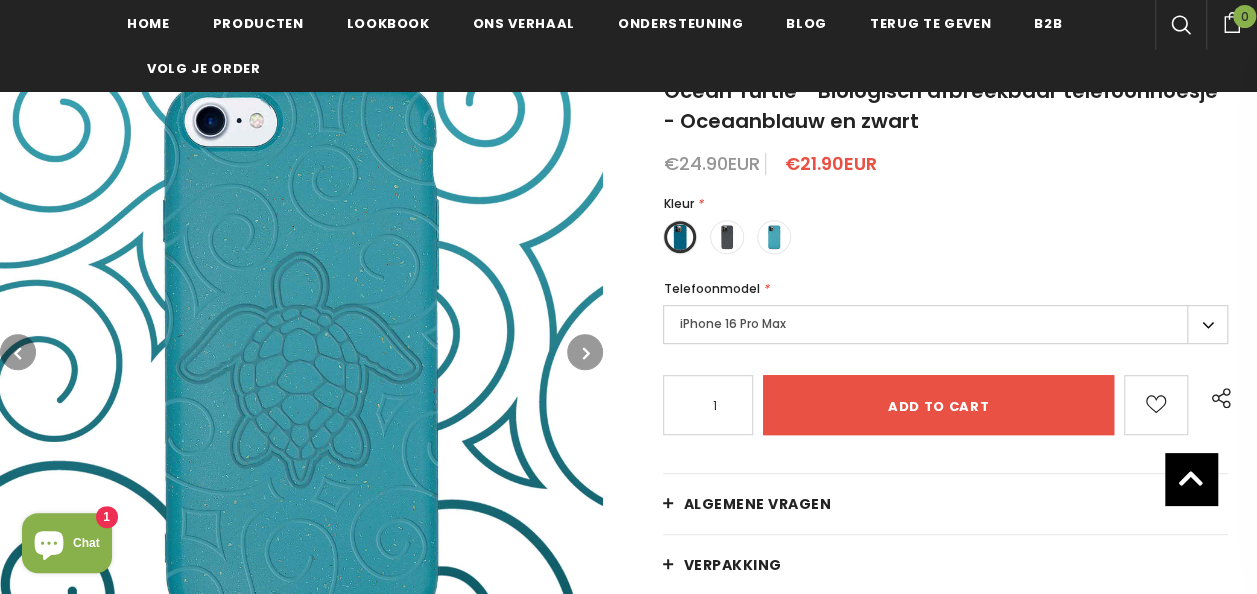 scroll, scrollTop: 346, scrollLeft: 0, axis: vertical 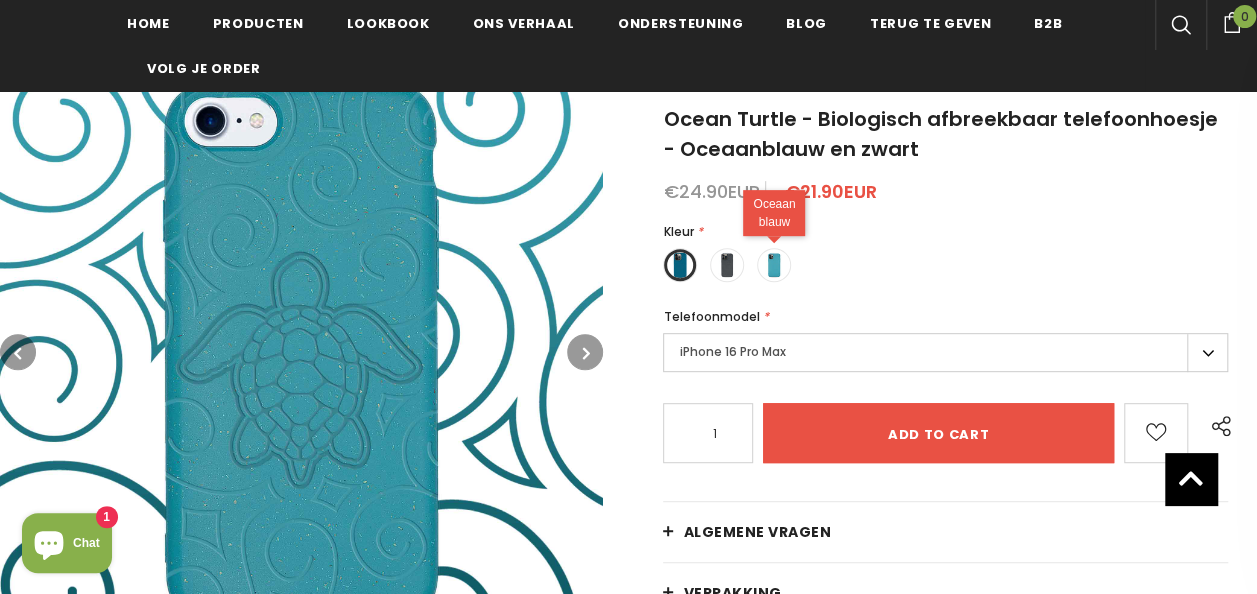 click at bounding box center [774, 265] 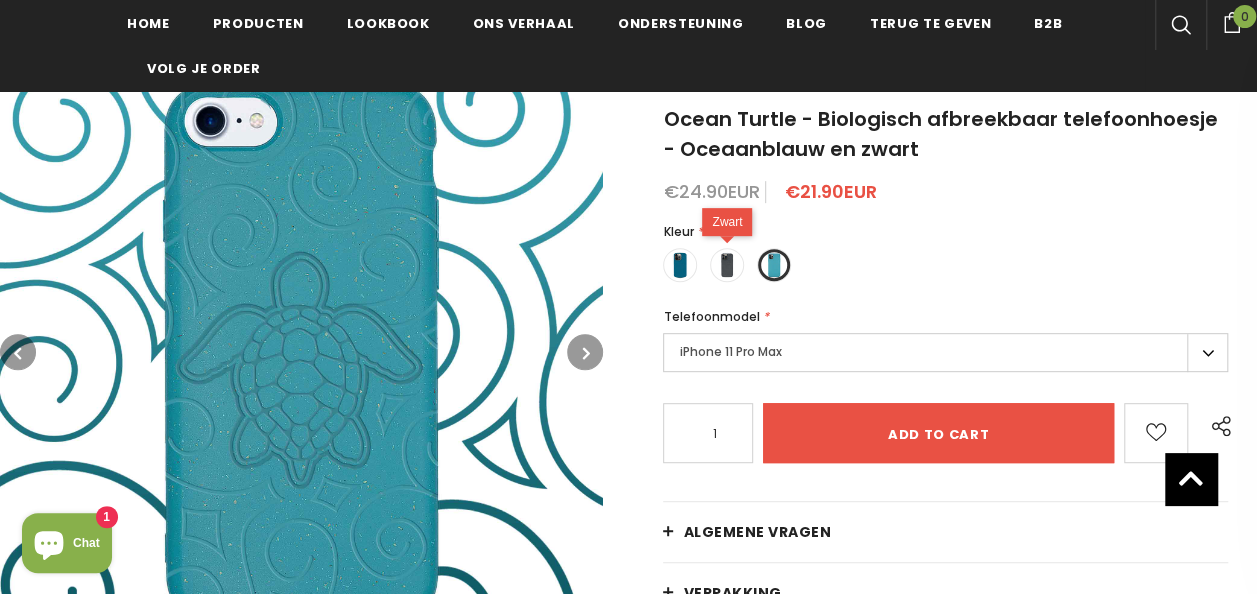 click at bounding box center (727, 265) 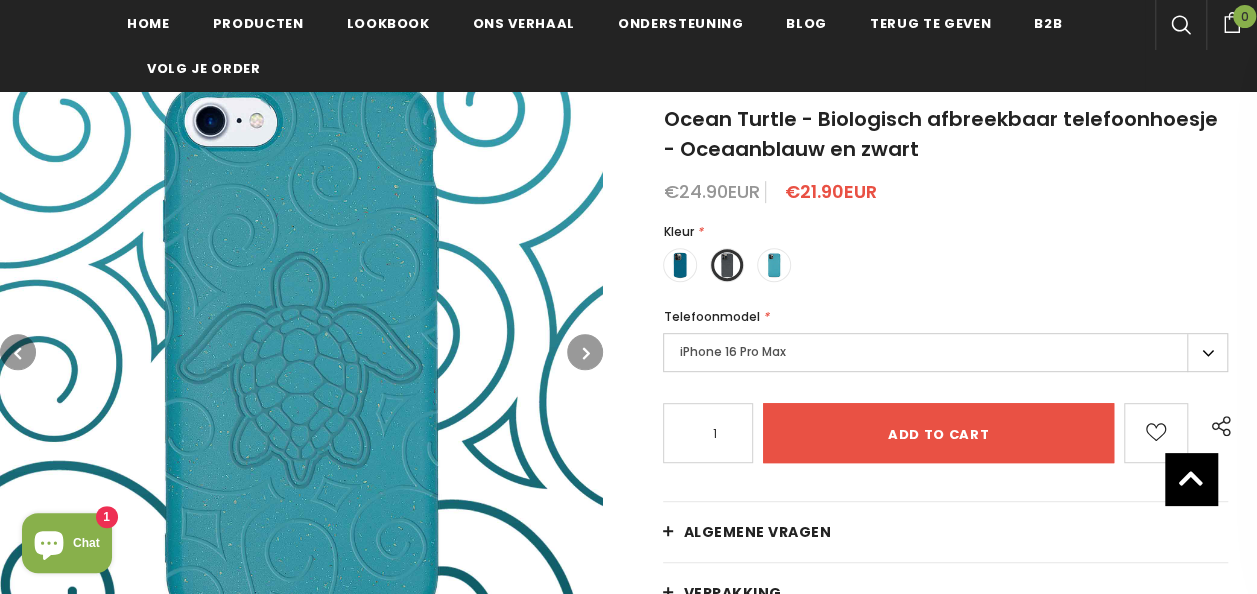 click on "Cookie consent We and our partners, including Shopify, use cookies and other technologies to personalize your experience, show you ads, and perform analytics, and we will not use cookies or other technologies for these purposes unless you accept them. Learn more in our   Privacy Policy Manage preferences Accept Decline
Trending
iPhone" at bounding box center [628, 2602] 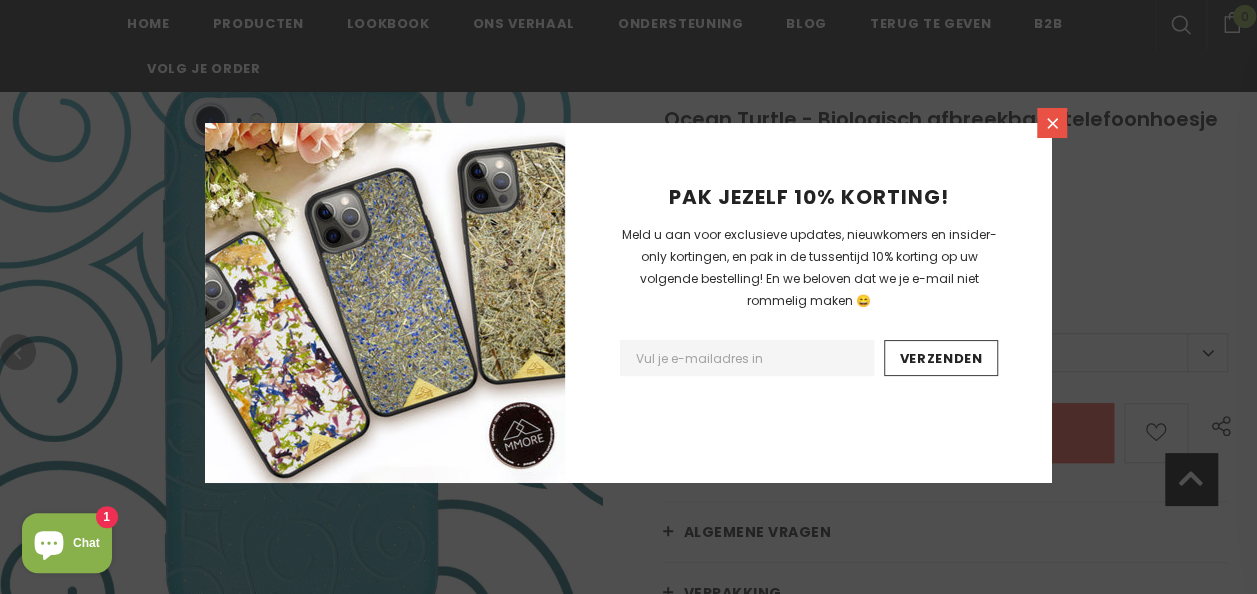 click 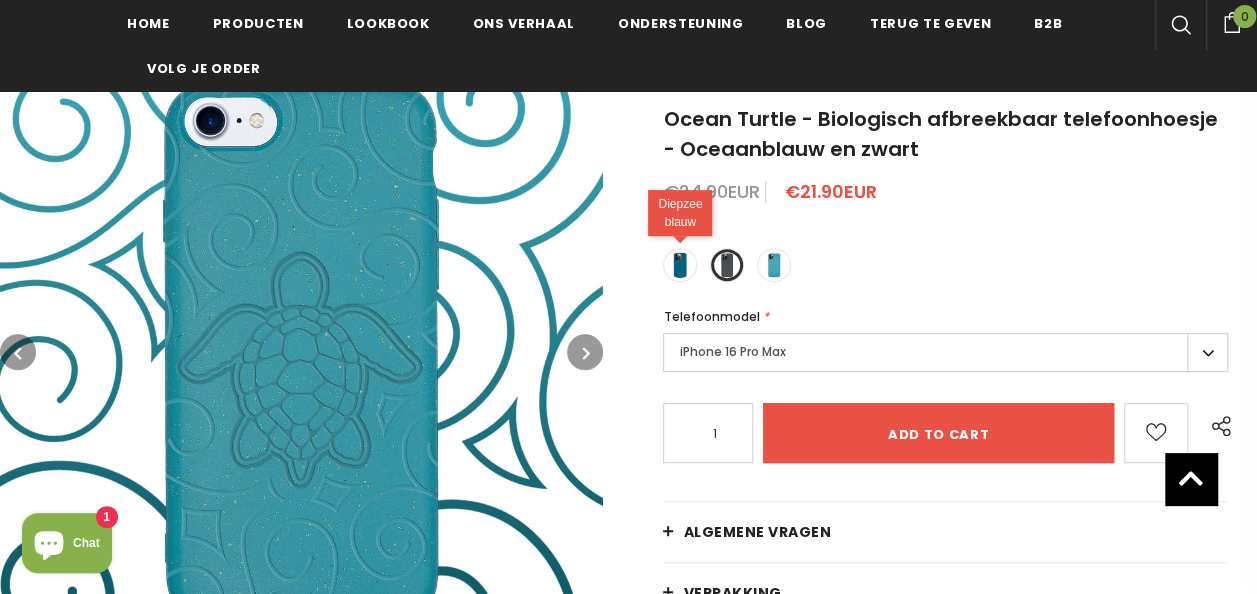 click at bounding box center [680, 265] 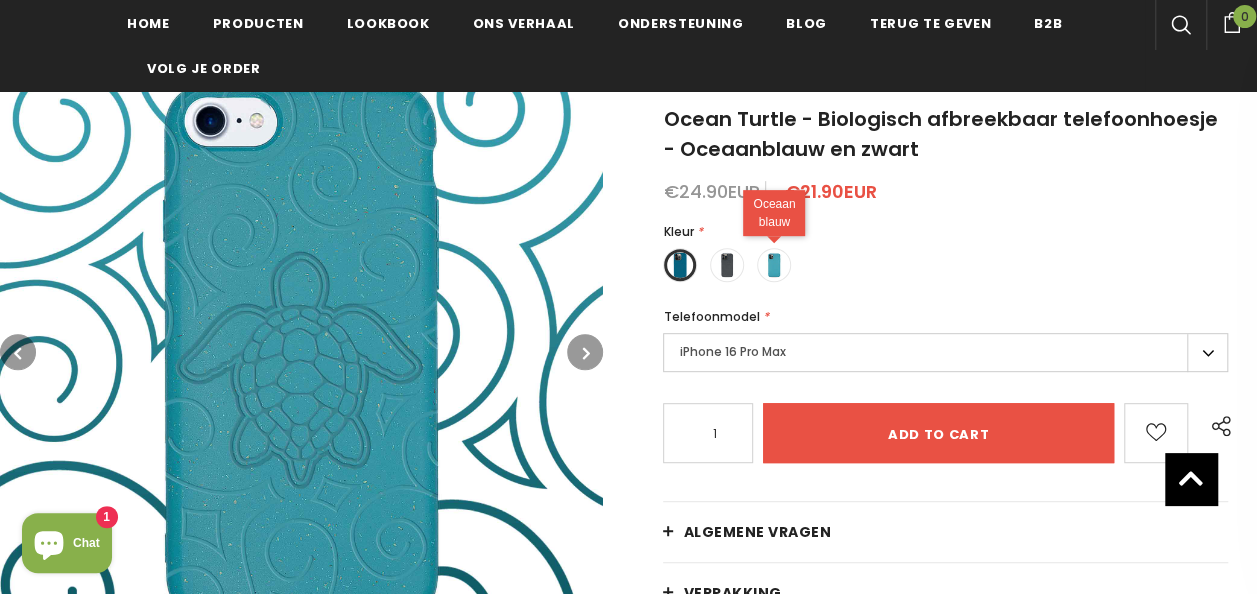 click at bounding box center [774, 265] 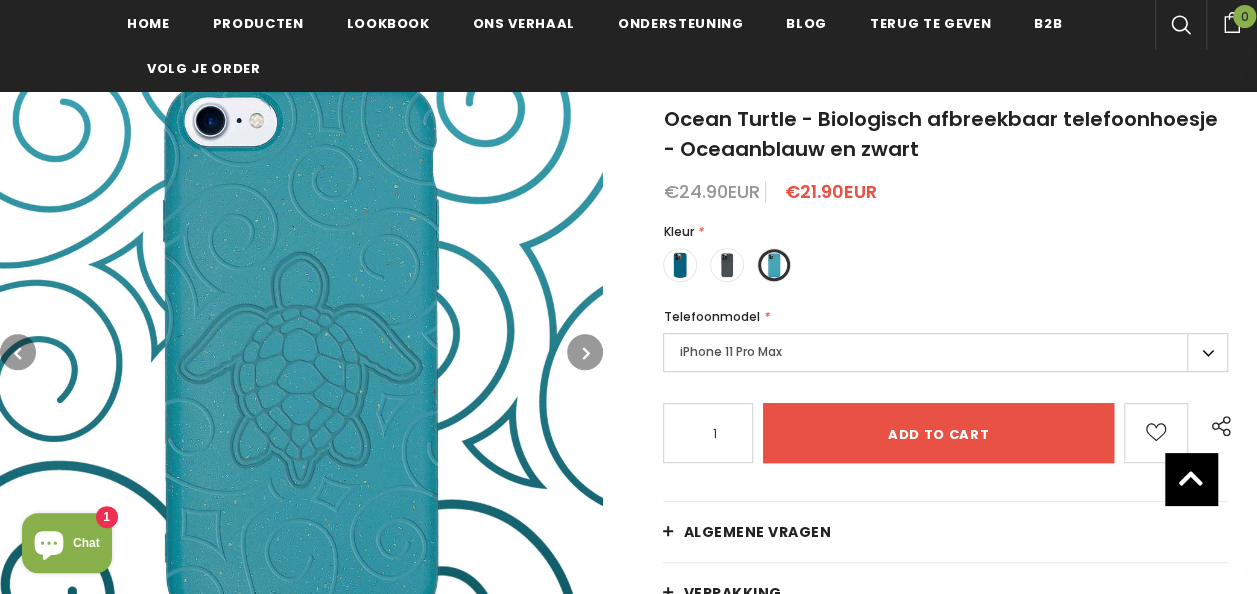 scroll, scrollTop: 446, scrollLeft: 0, axis: vertical 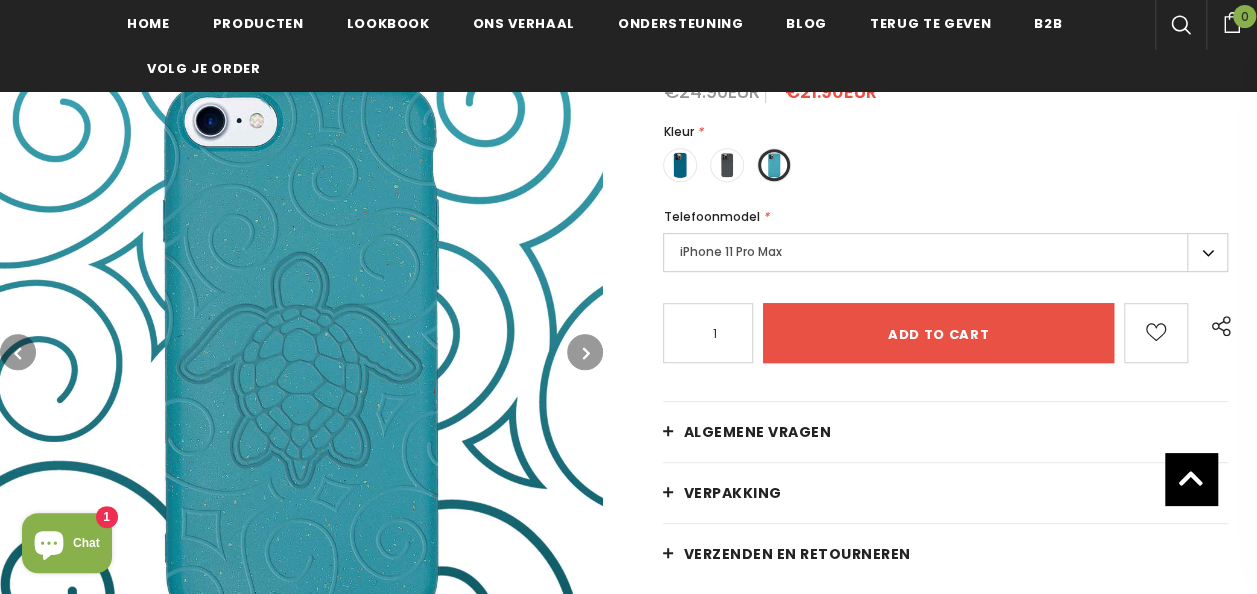 click on "iPhone 11 Pro Max" at bounding box center (945, 252) 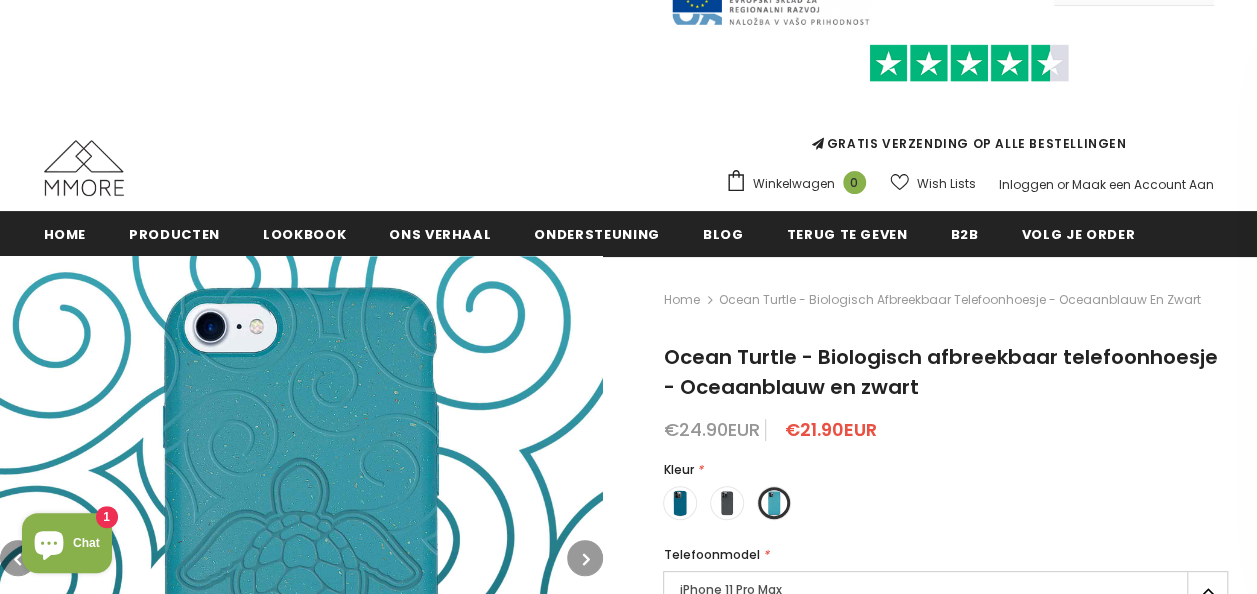 scroll, scrollTop: 100, scrollLeft: 0, axis: vertical 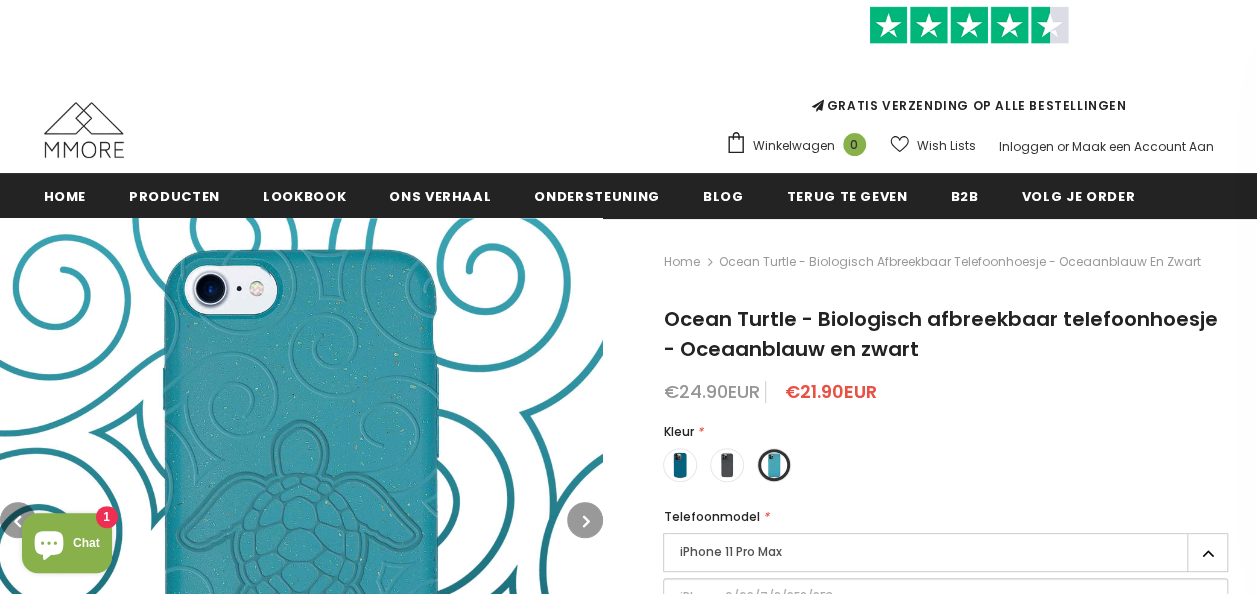 click on "Home" at bounding box center [681, 262] 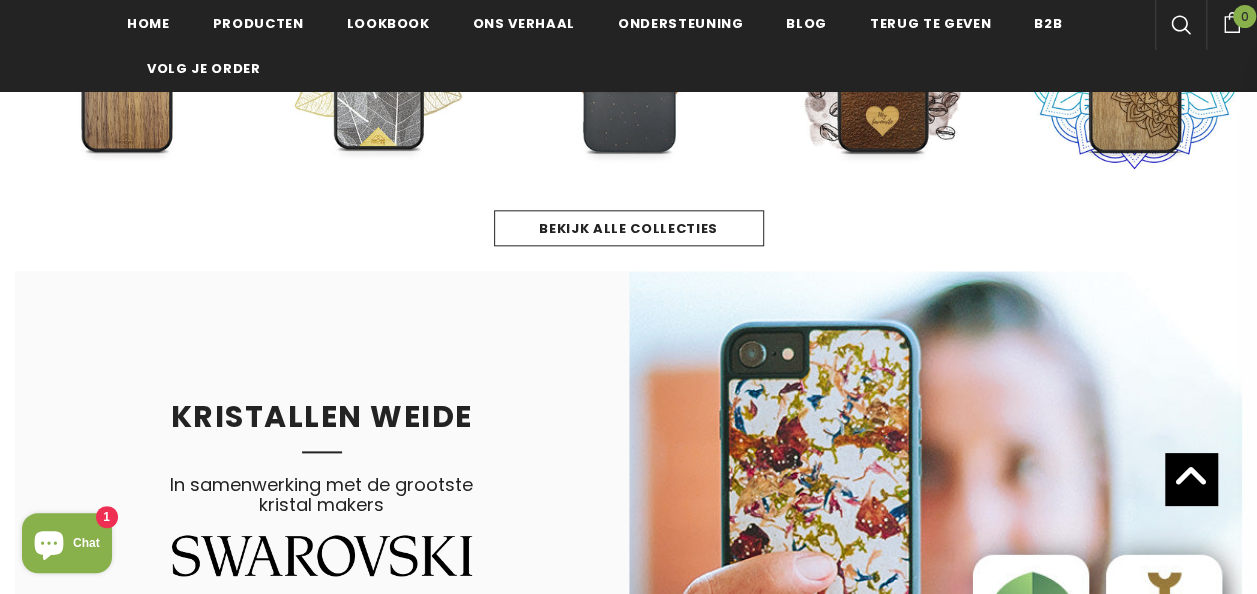 scroll, scrollTop: 1000, scrollLeft: 0, axis: vertical 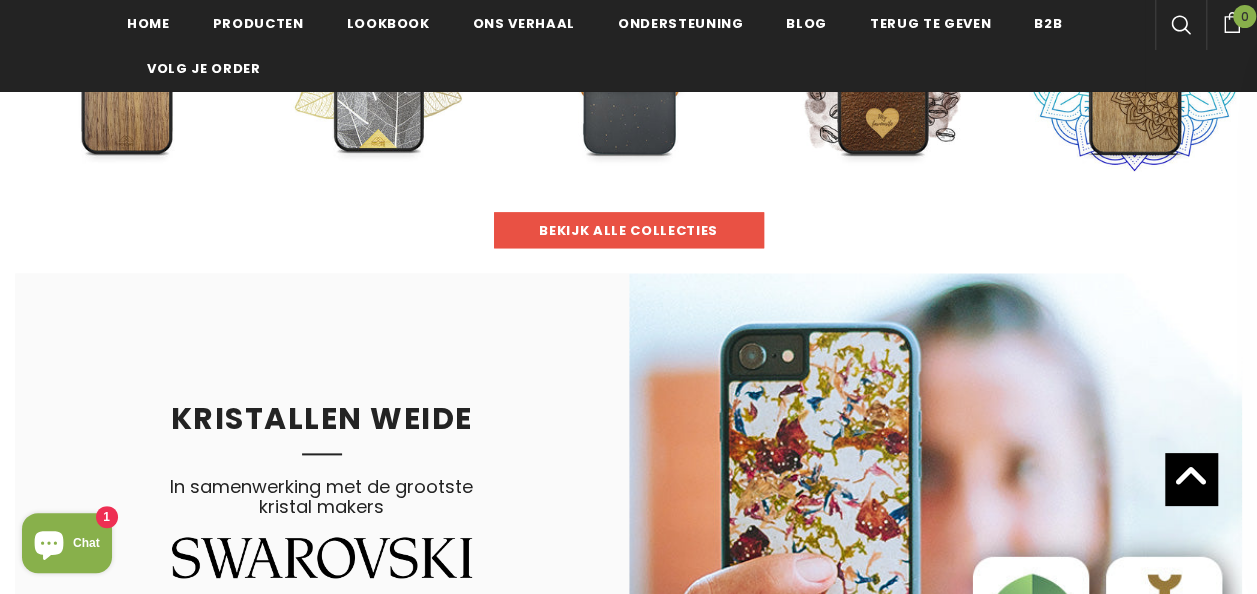 click on "bekijk alle collecties" at bounding box center [629, 230] 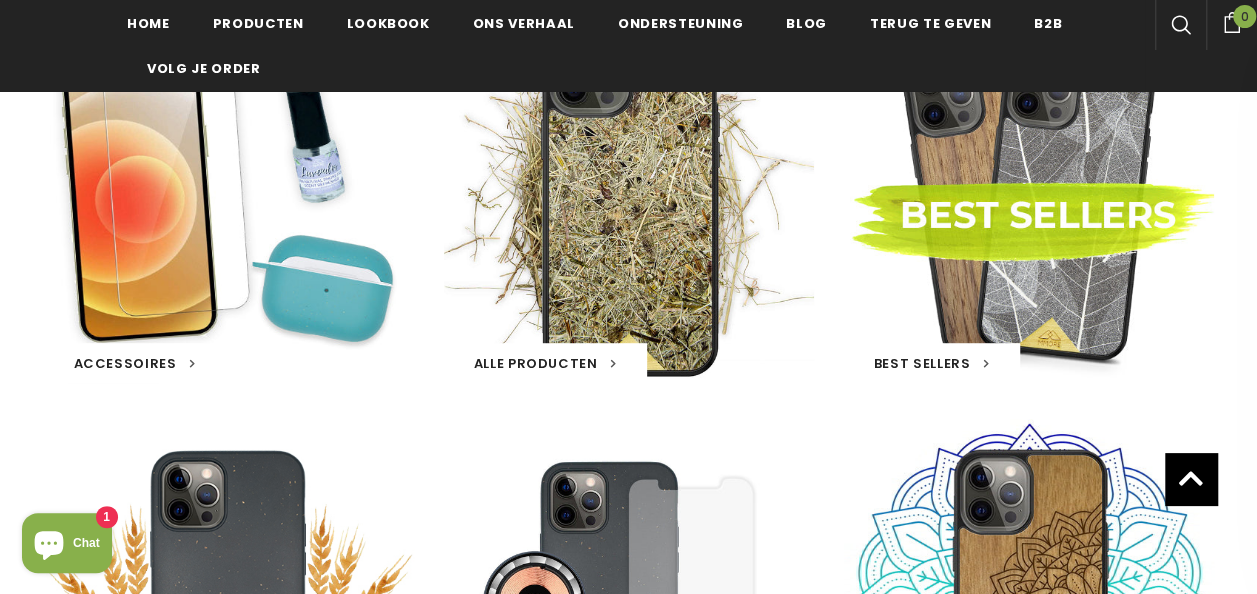 scroll, scrollTop: 446, scrollLeft: 0, axis: vertical 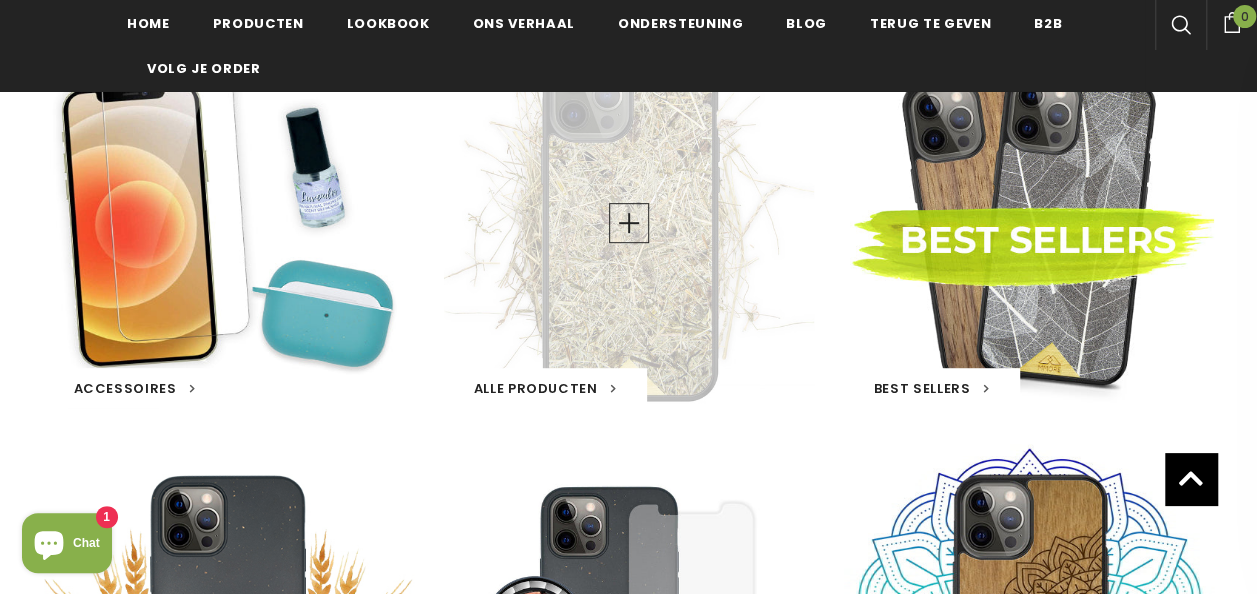 click on "Alle Producten" at bounding box center [536, 388] 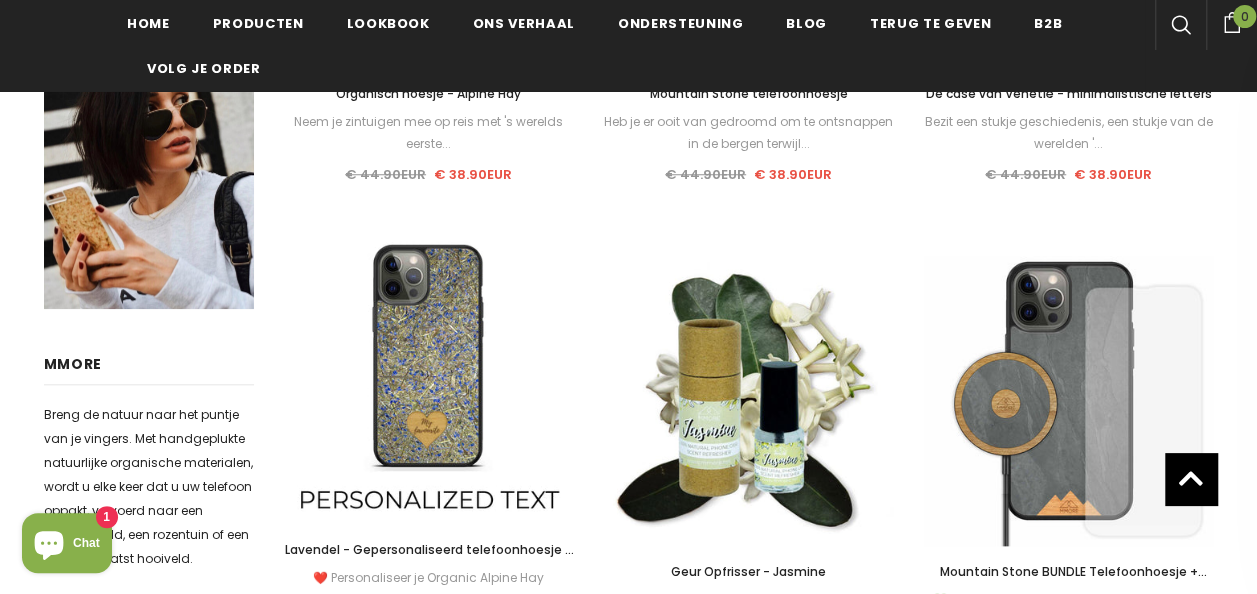 scroll, scrollTop: 200, scrollLeft: 0, axis: vertical 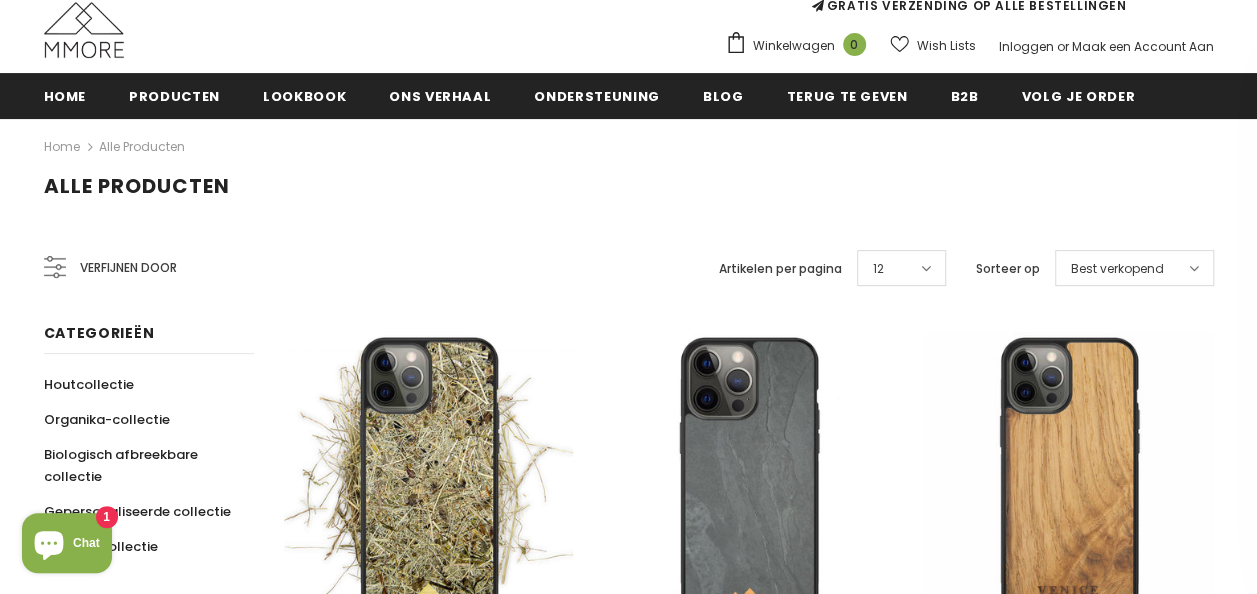 click on "Best verkopend" at bounding box center (1134, 268) 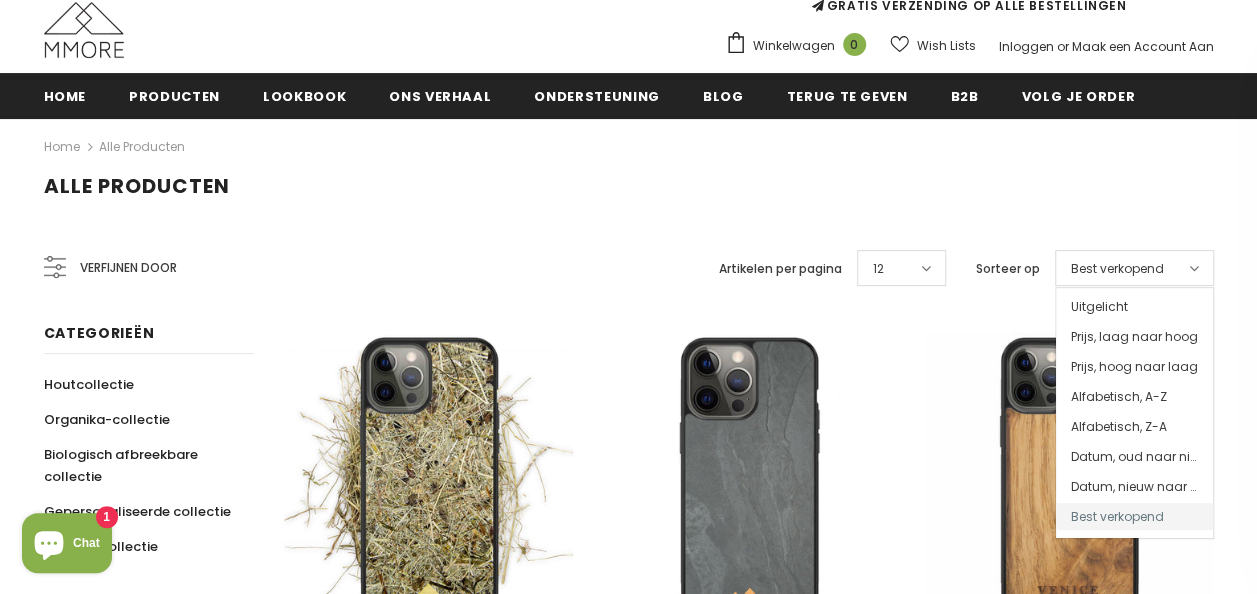 click on "Best verkopend" at bounding box center (1134, 268) 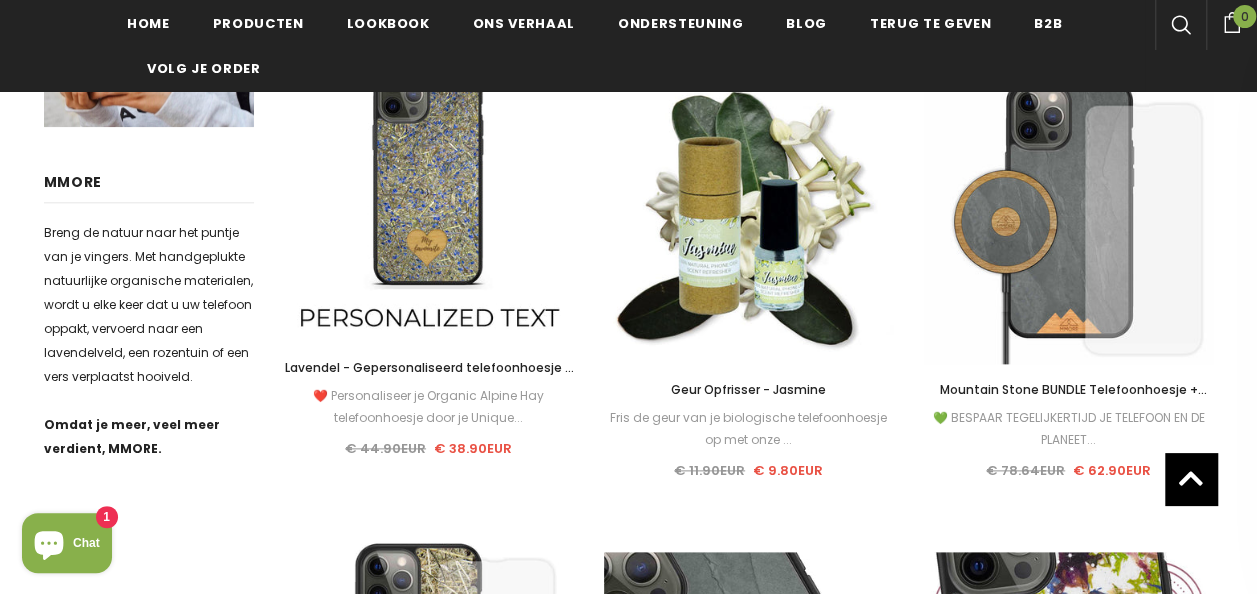 scroll, scrollTop: 1000, scrollLeft: 0, axis: vertical 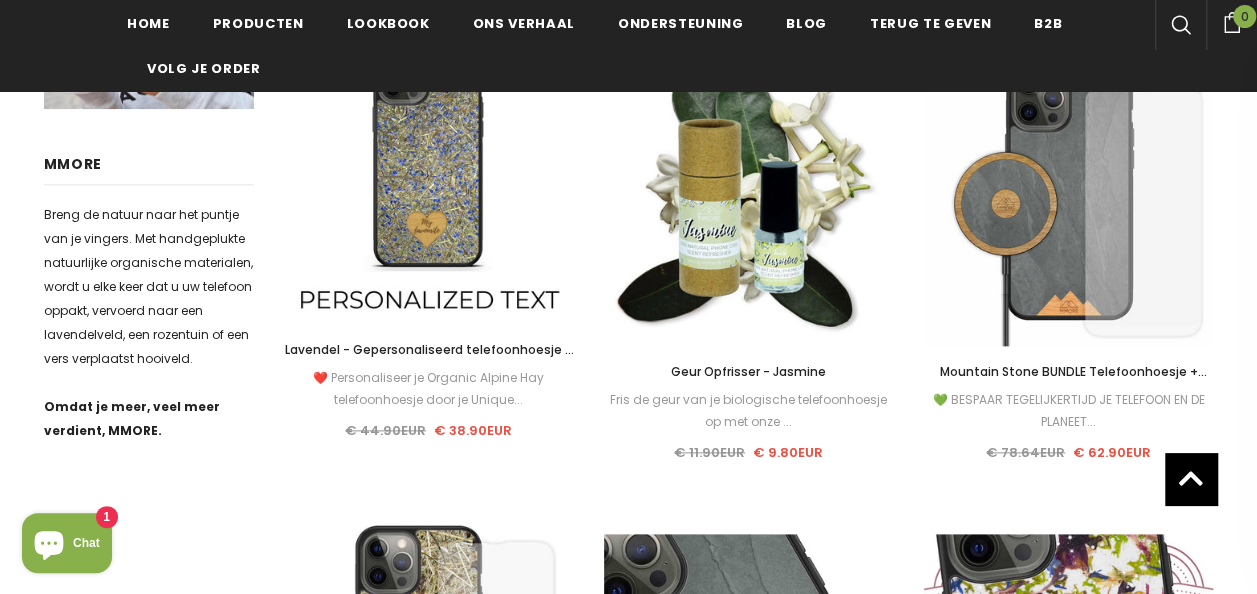 click on "Mountain Stone BUNDLE Telefoonhoesje + Screenprotector + Stone Draadloze Oplader" at bounding box center (1069, 382) 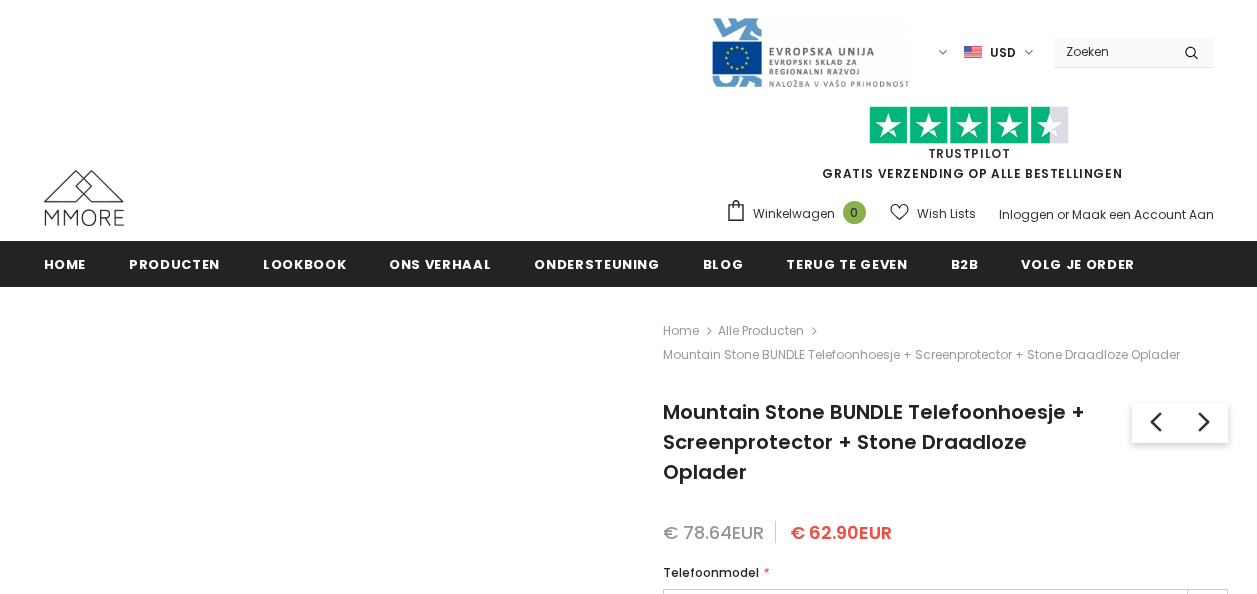 type on "Add to cart" 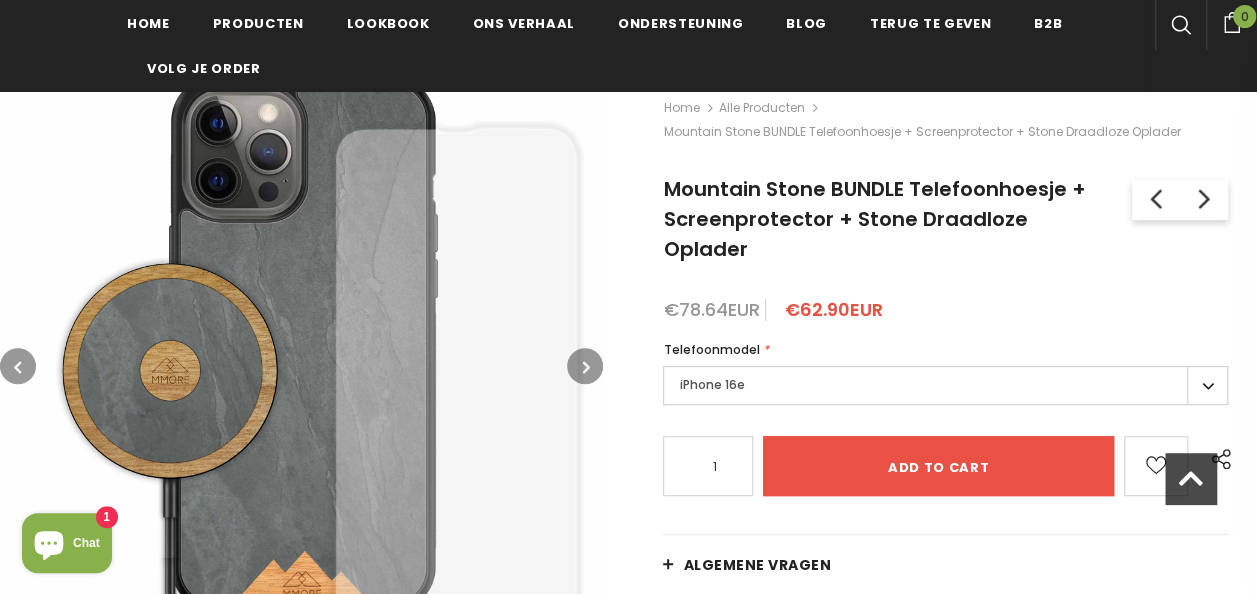 scroll, scrollTop: 400, scrollLeft: 0, axis: vertical 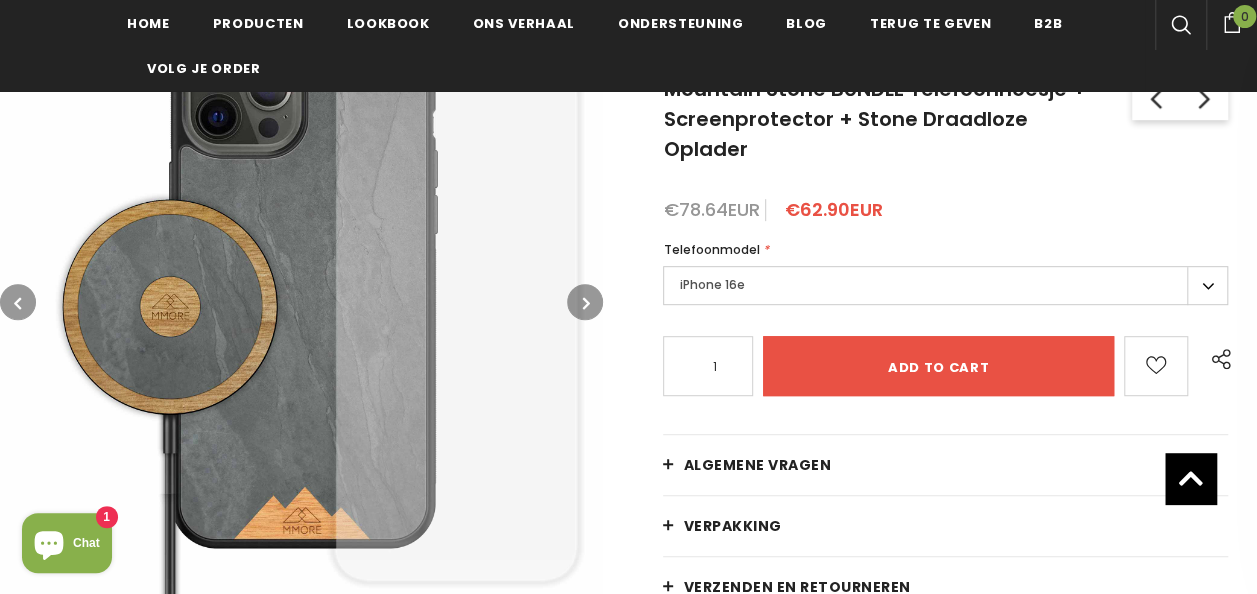 click on "iPhone 16e" at bounding box center (945, 285) 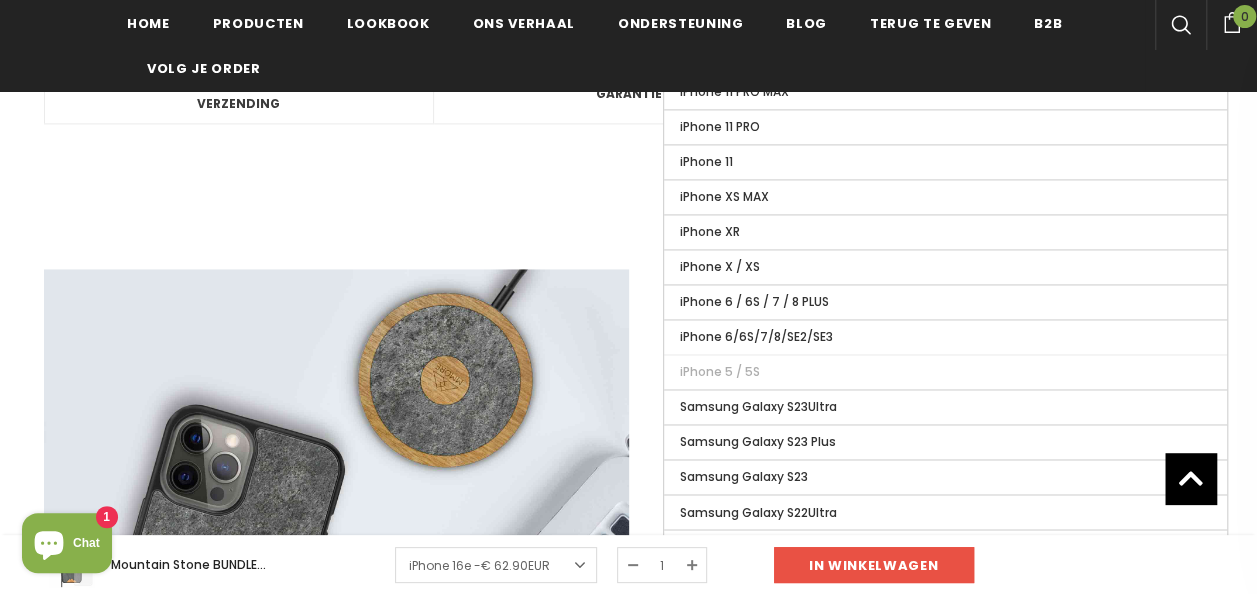 scroll, scrollTop: 1300, scrollLeft: 0, axis: vertical 